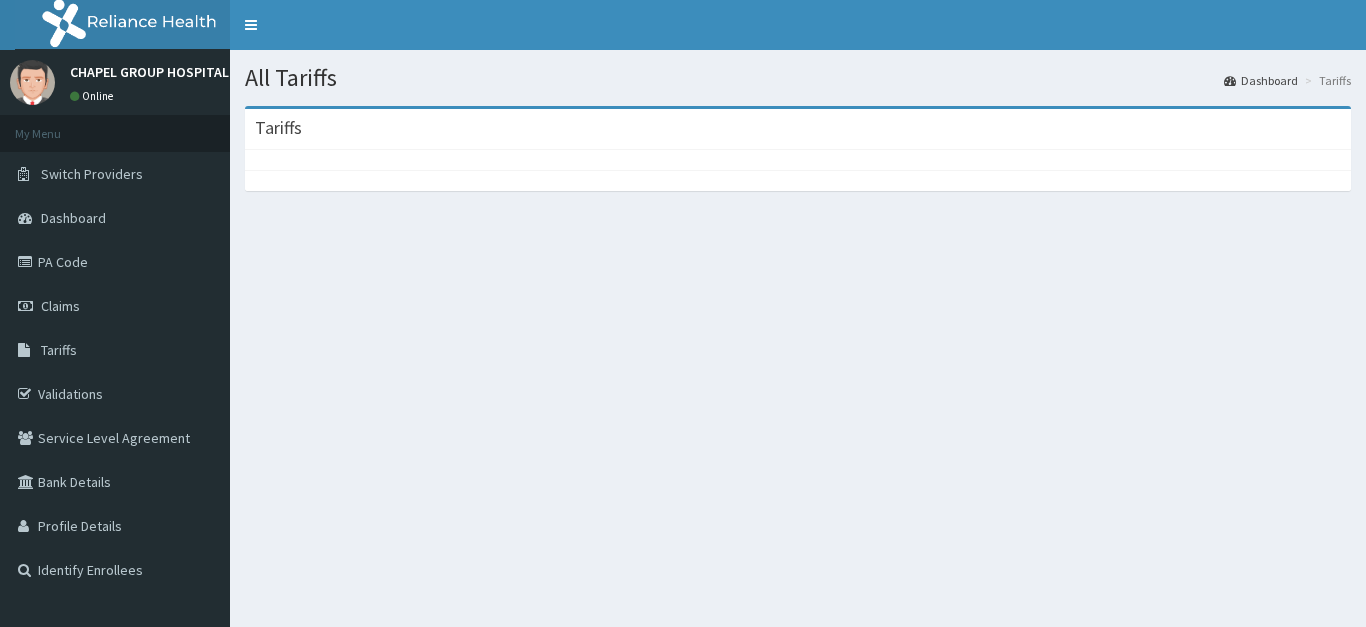 scroll, scrollTop: 0, scrollLeft: 0, axis: both 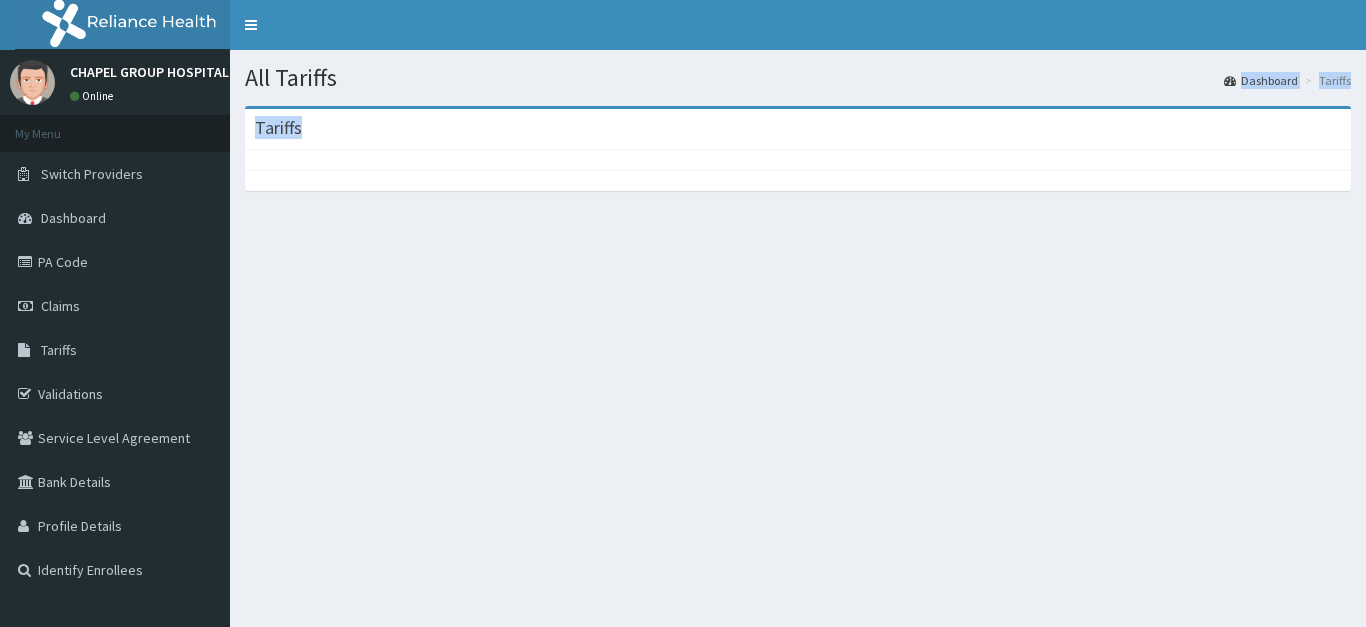 drag, startPoint x: 710, startPoint y: 199, endPoint x: 1044, endPoint y: 54, distance: 364.11673 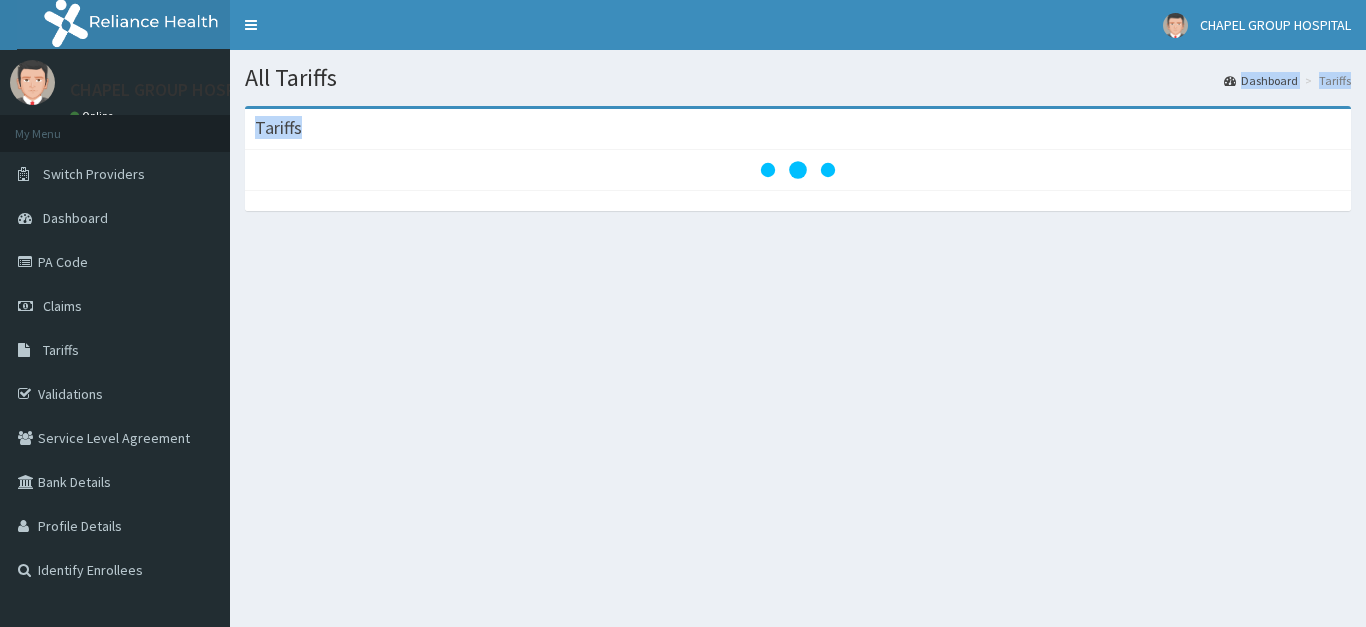 click on "Dashboard" at bounding box center (1261, 80) 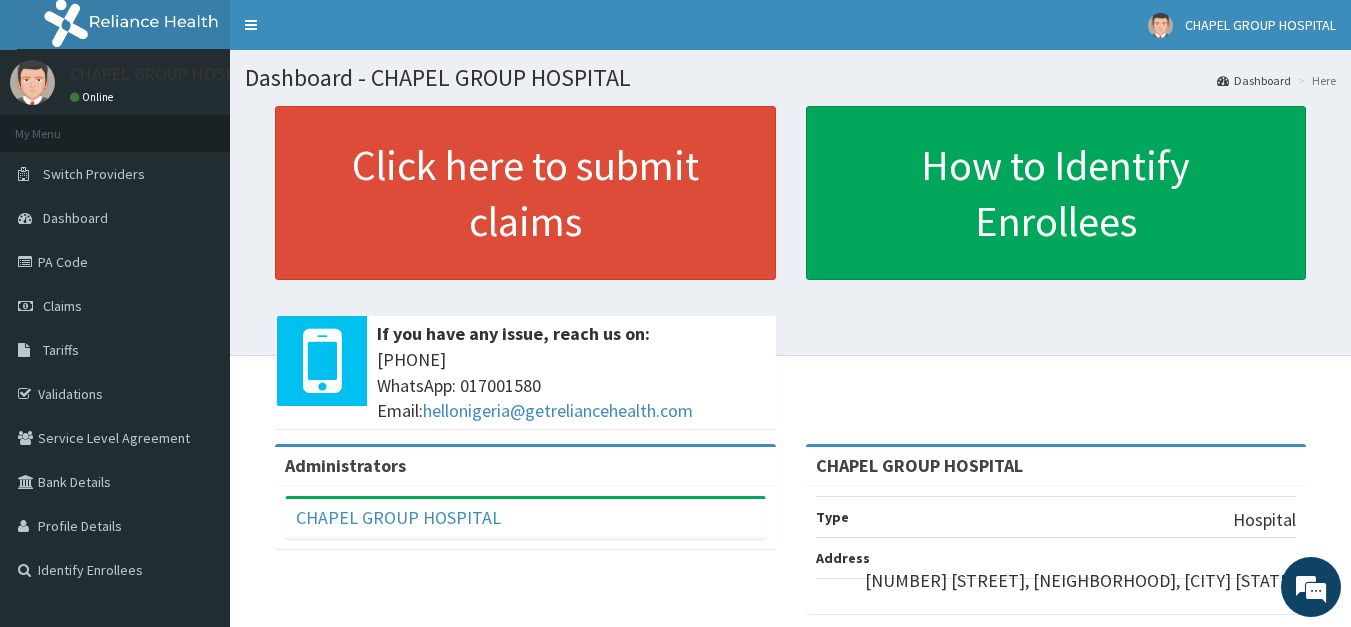 scroll, scrollTop: 322, scrollLeft: 0, axis: vertical 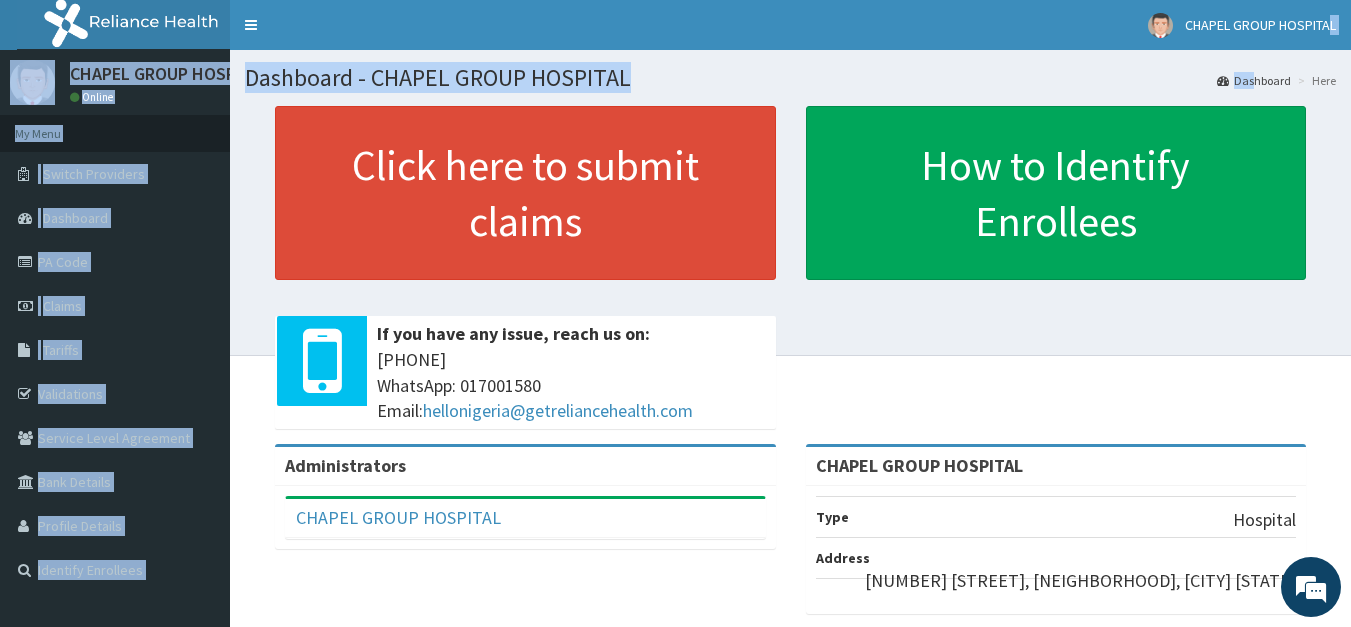 click on "Dashboard - CHAPEL GROUP HOSPITAL" at bounding box center [790, 78] 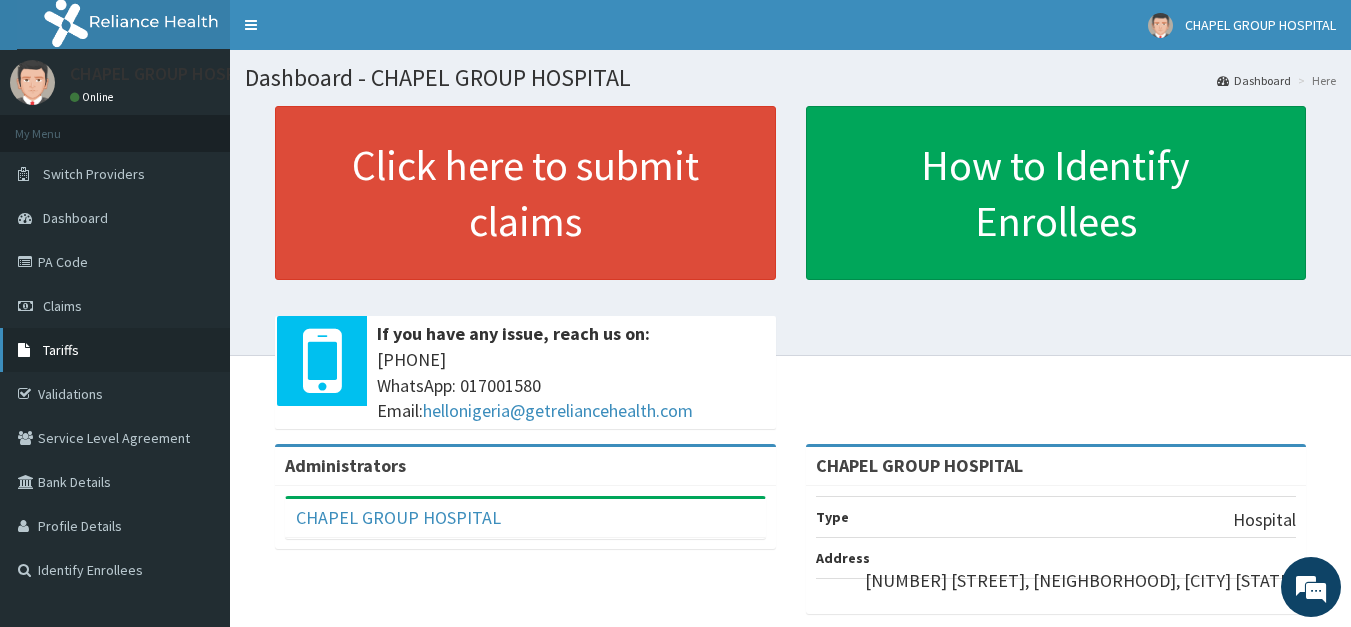 scroll, scrollTop: 0, scrollLeft: 0, axis: both 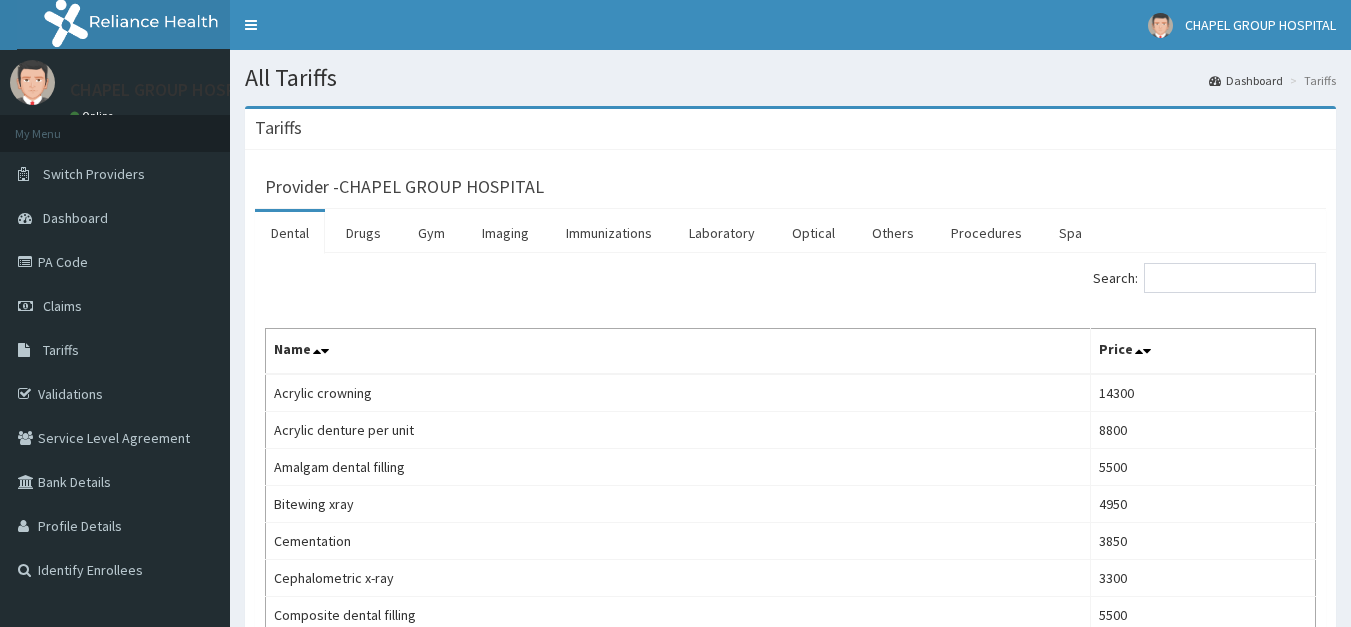 click on "Tariffs" at bounding box center [61, 350] 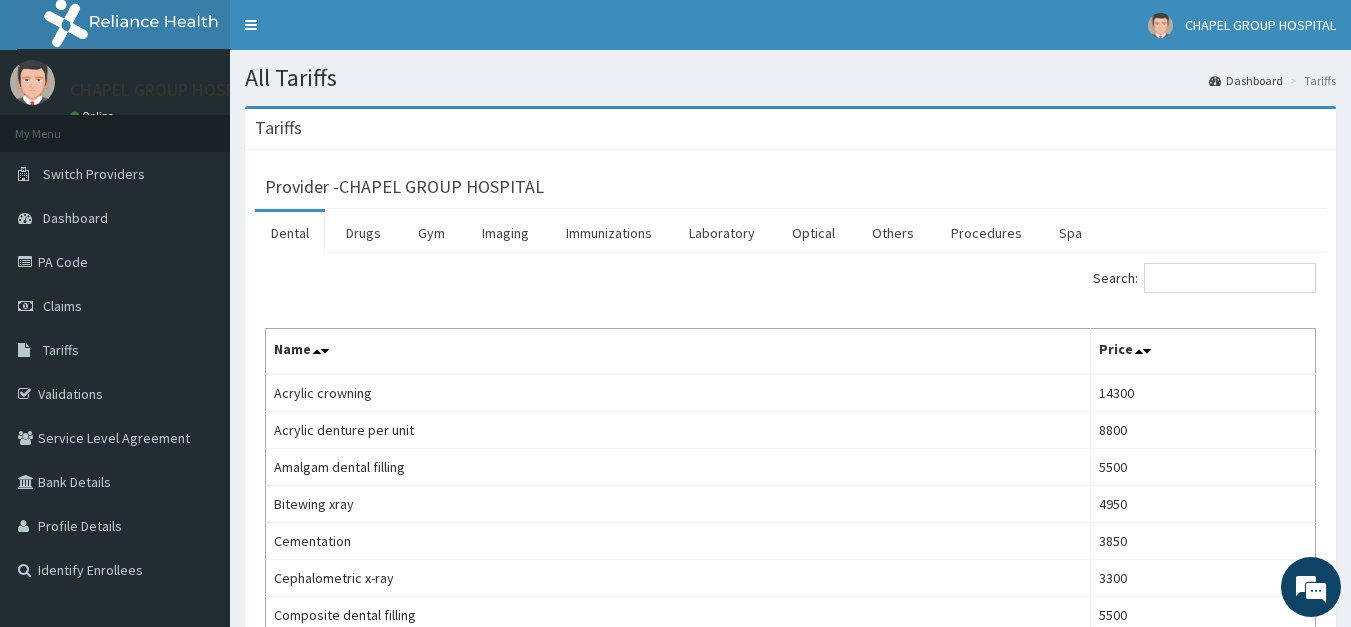 scroll, scrollTop: 0, scrollLeft: 0, axis: both 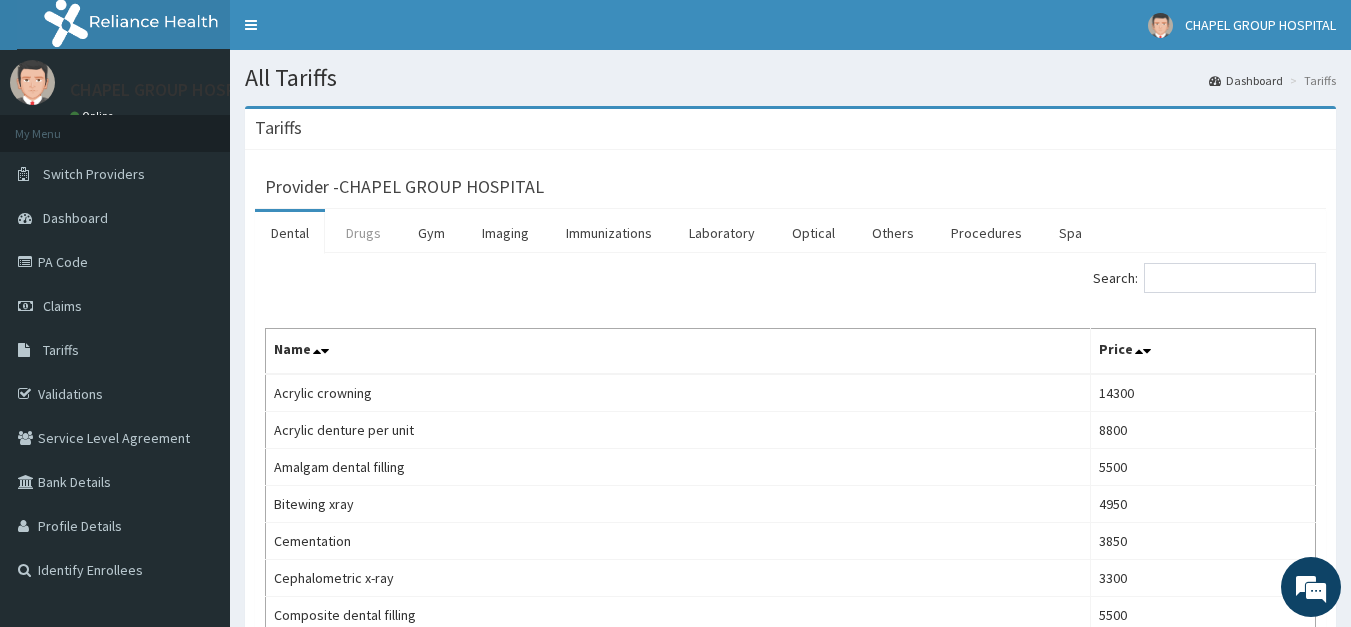 click on "Drugs" at bounding box center [363, 233] 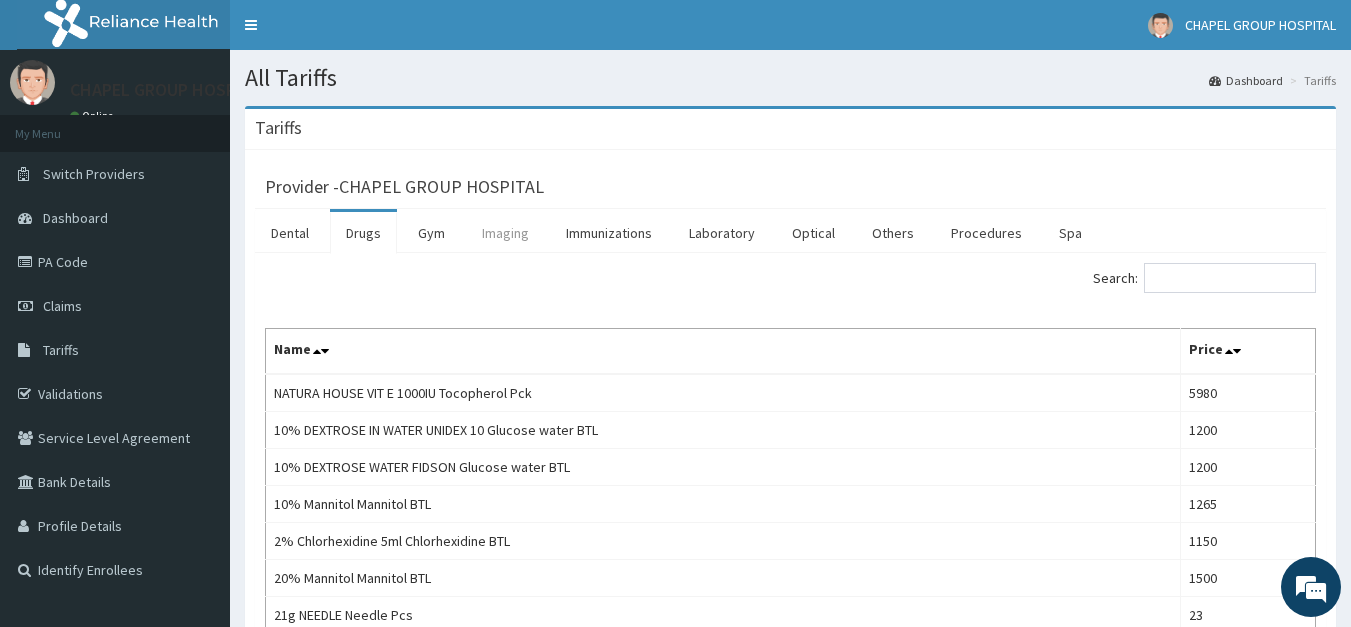 click on "Imaging" at bounding box center (505, 233) 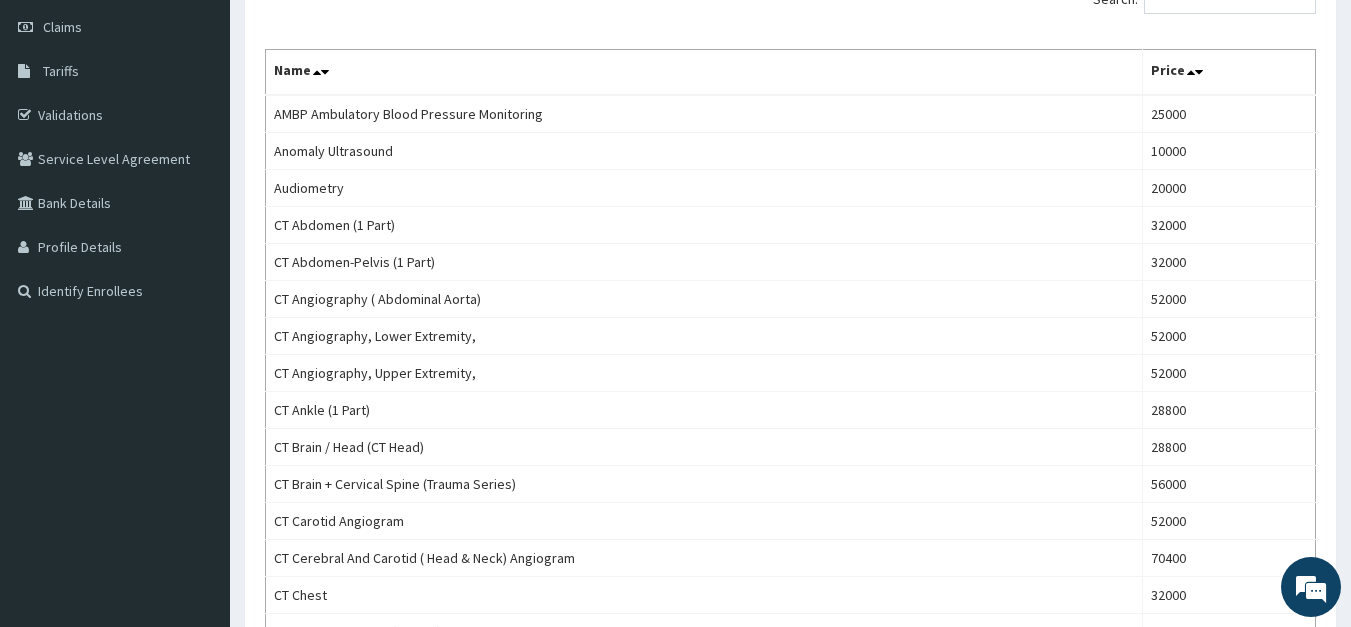 scroll, scrollTop: 0, scrollLeft: 0, axis: both 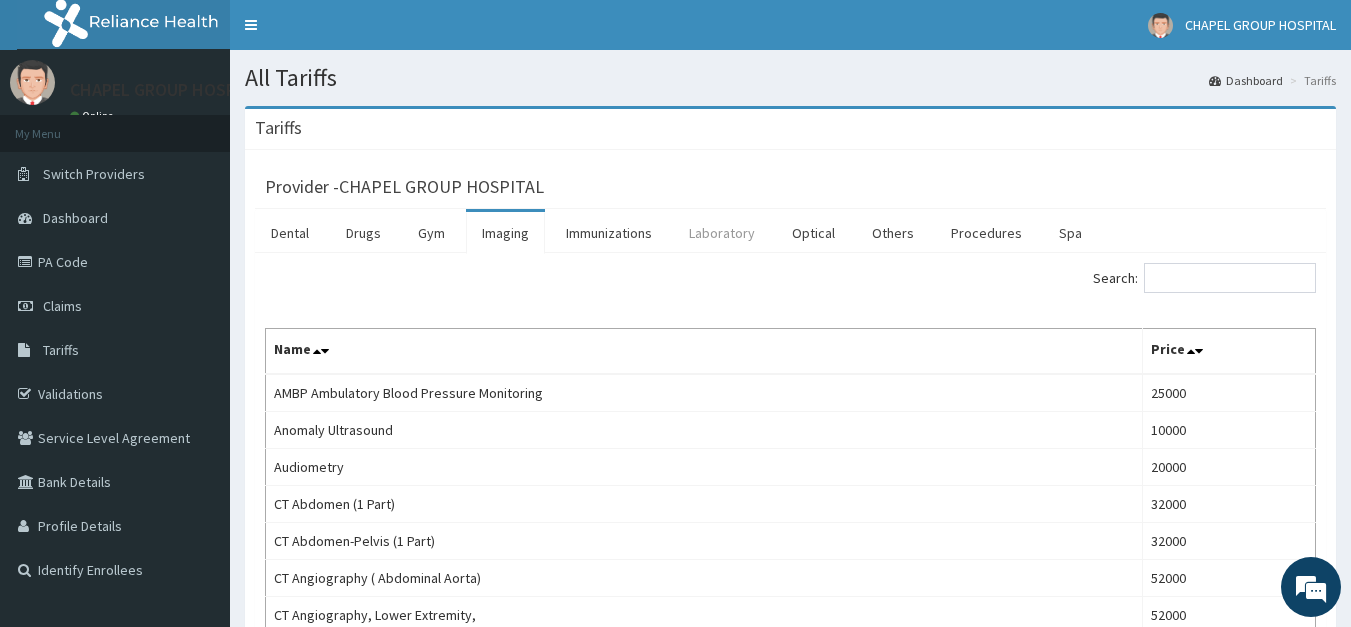 click on "Laboratory" at bounding box center (722, 233) 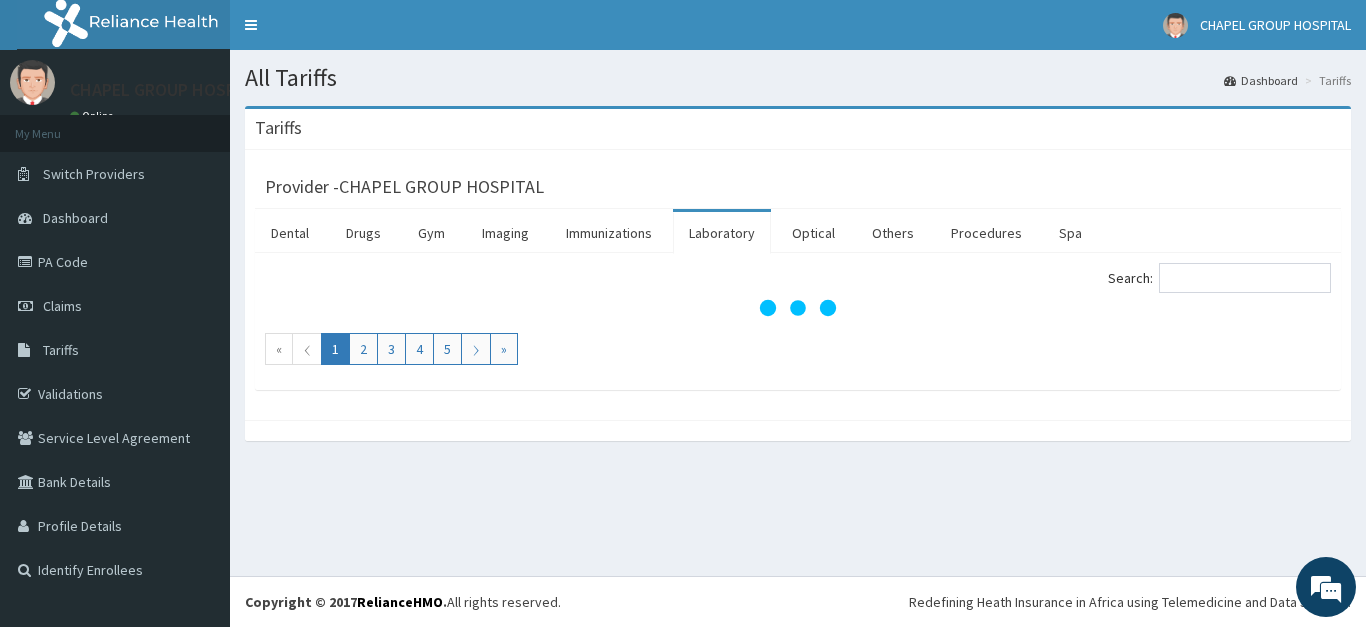 click on "Search: « ⟨ 1 2 3 4 5 ⟩ »" at bounding box center [798, 321] 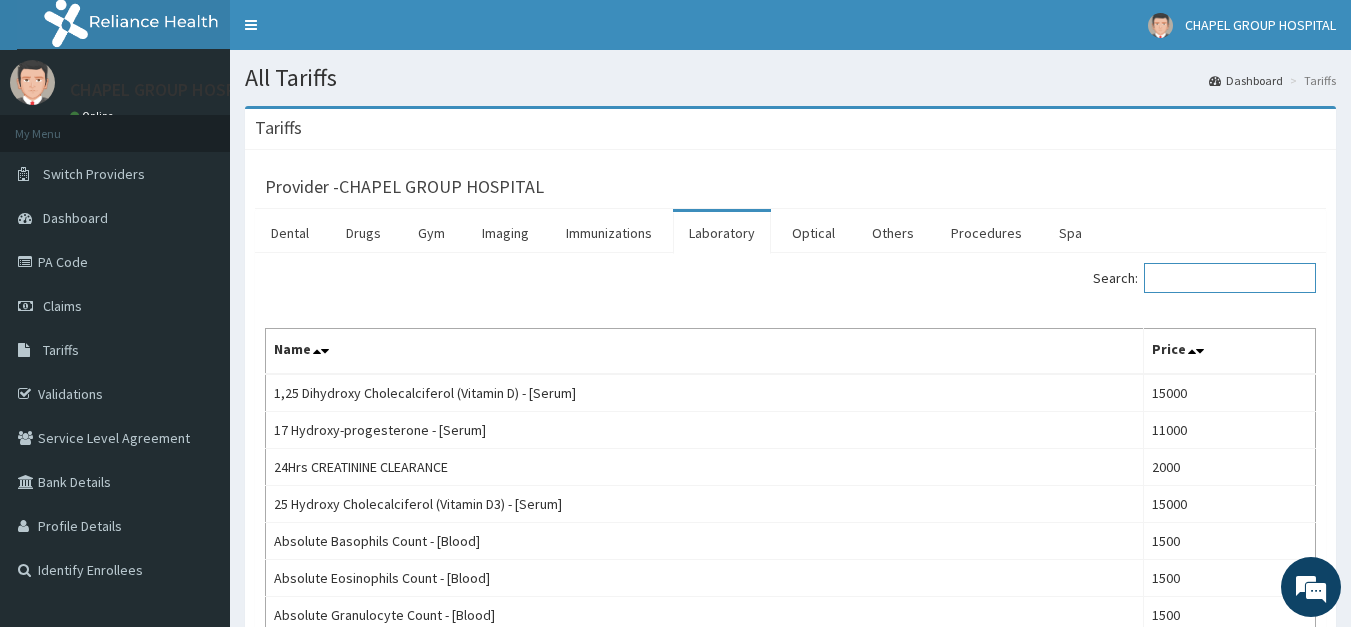 click on "Search:" at bounding box center [1230, 278] 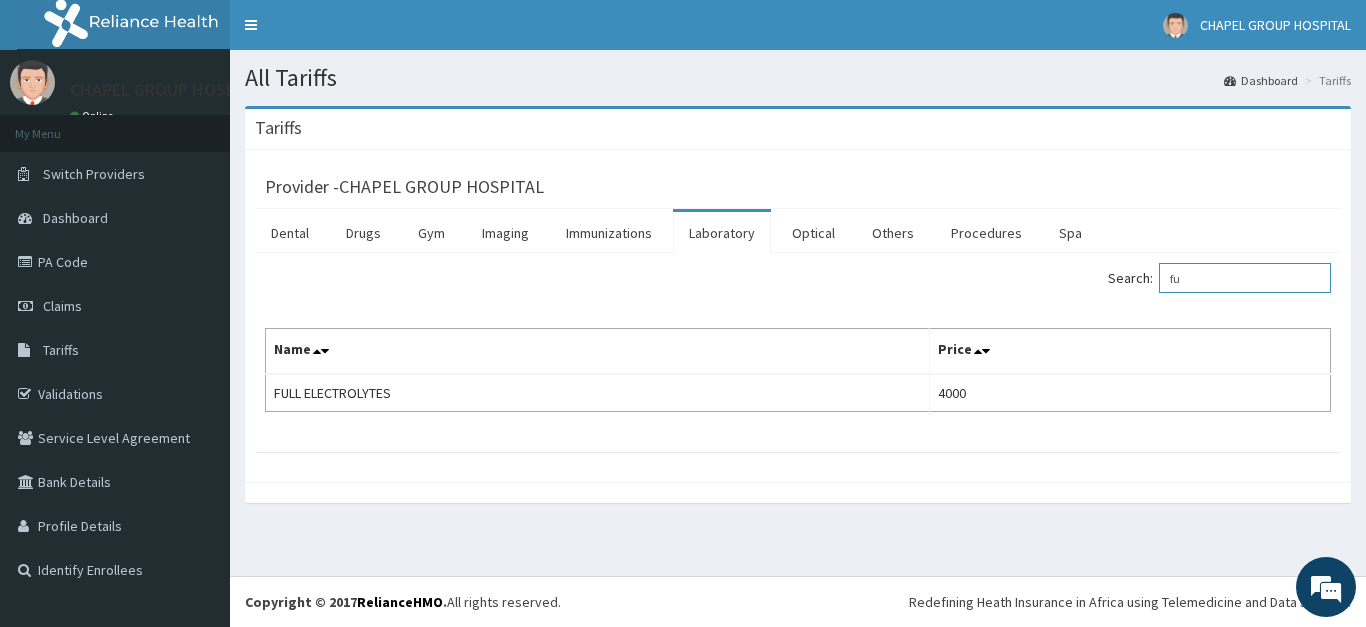 type on "f" 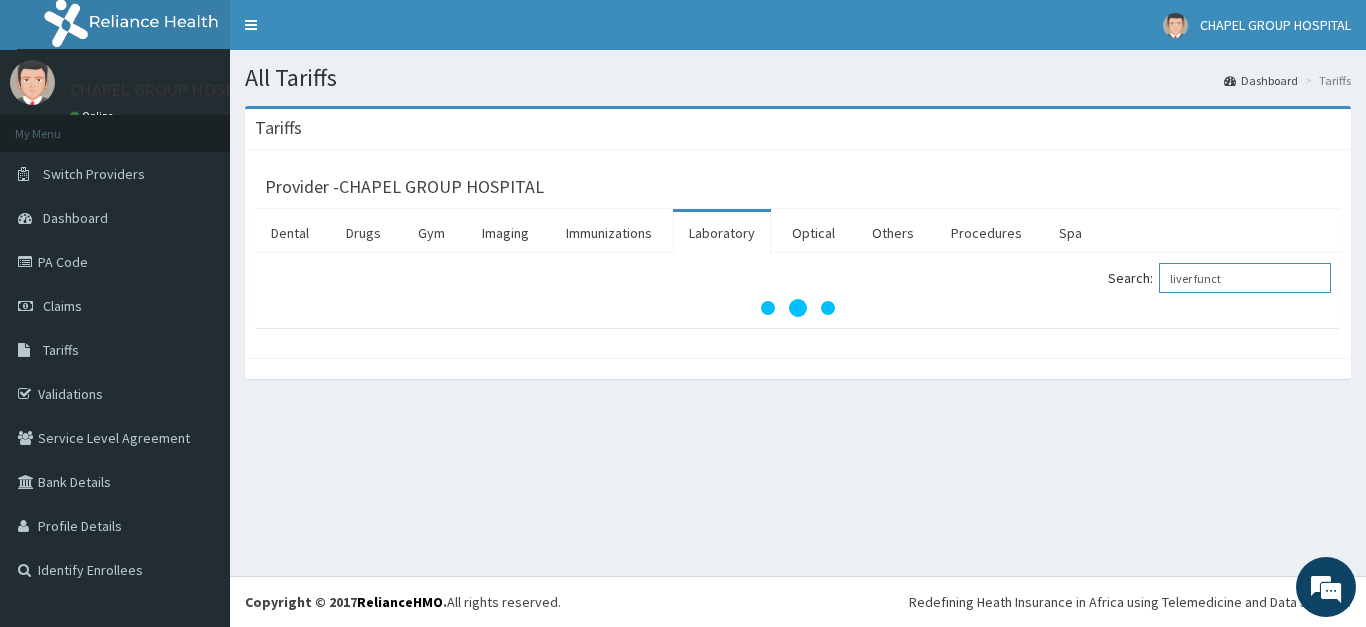 drag, startPoint x: 1184, startPoint y: 285, endPoint x: 1187, endPoint y: 265, distance: 20.22375 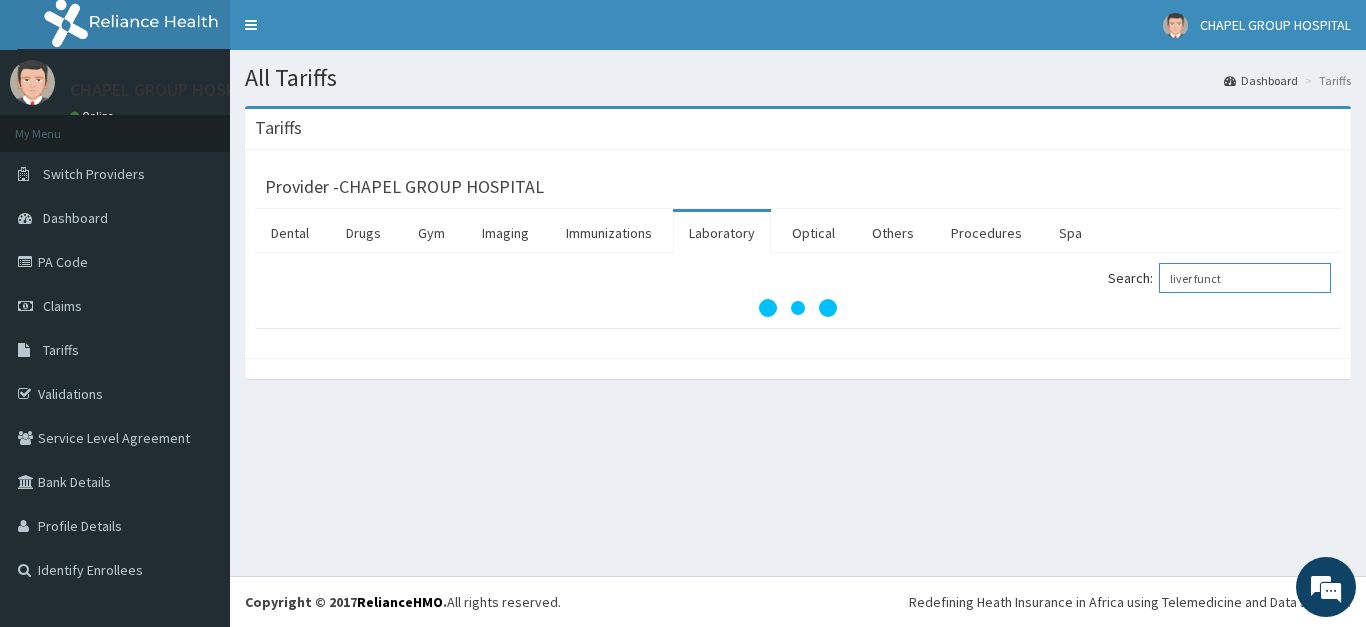 click on "liver funct" at bounding box center (1245, 278) 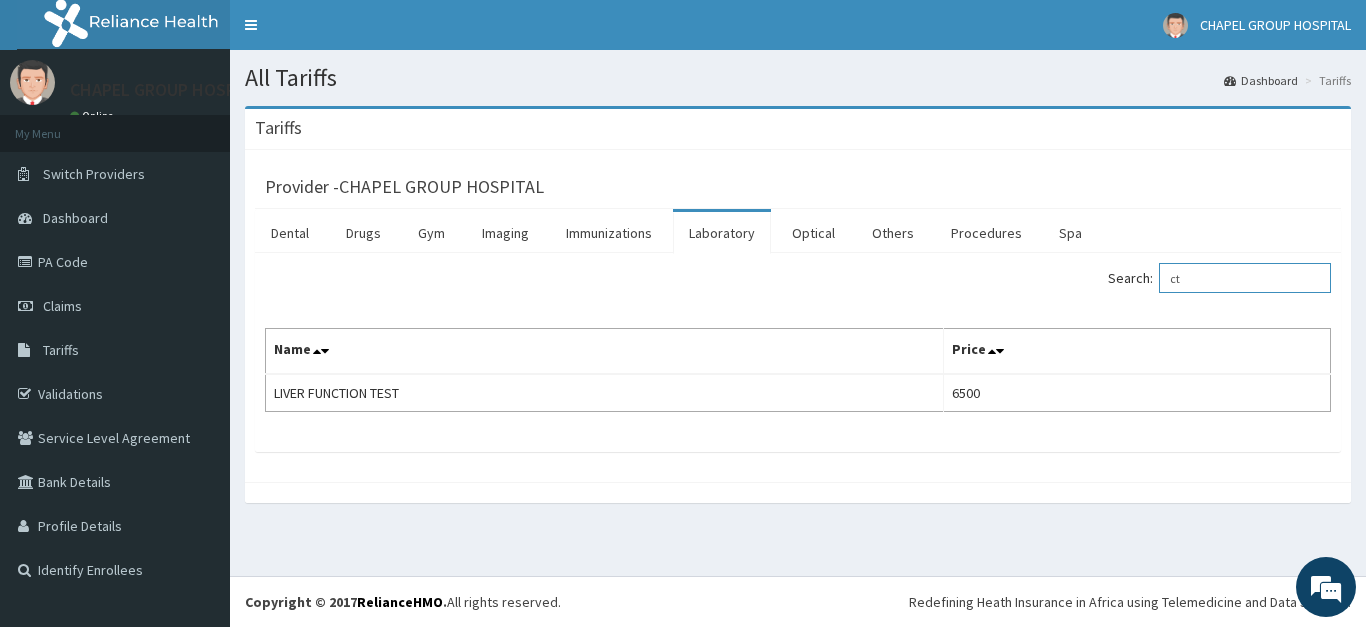 type on "t" 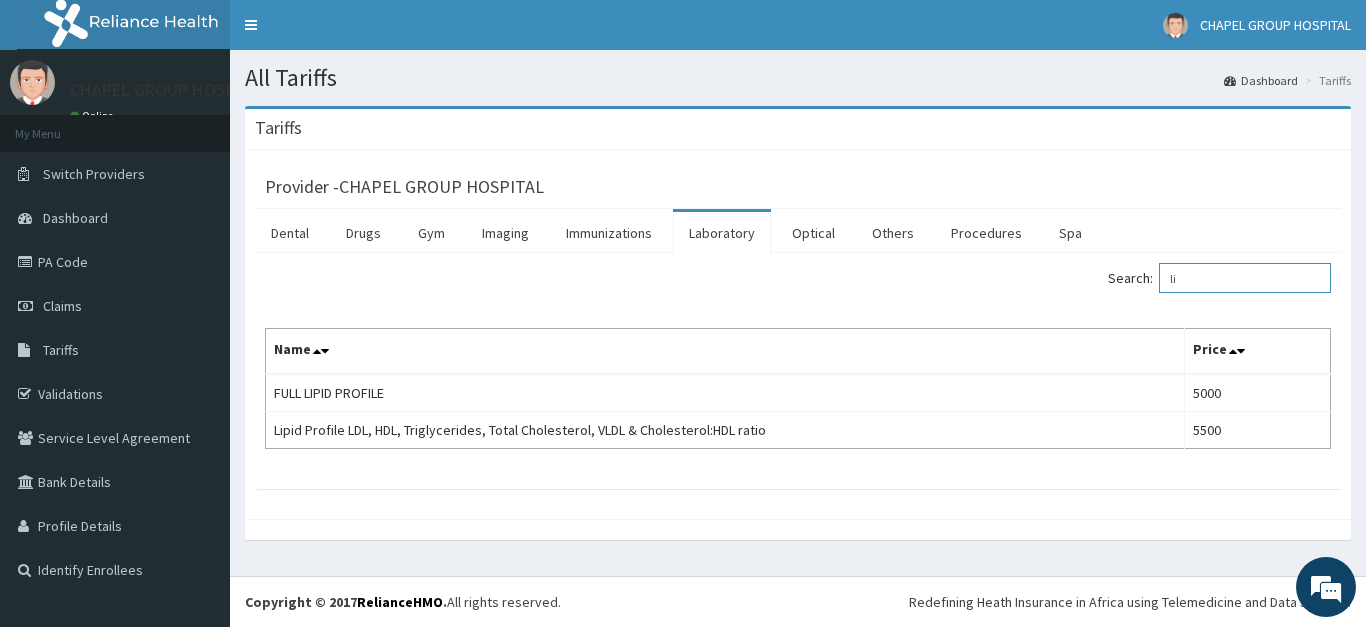 type on "l" 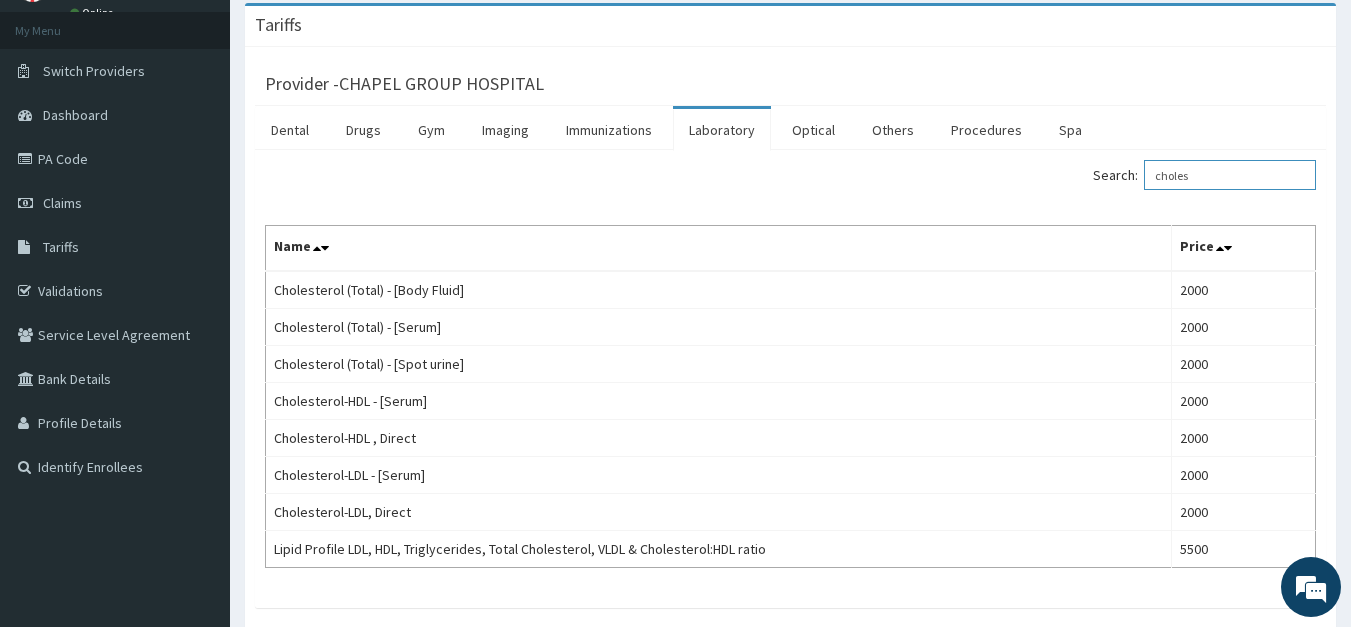 scroll, scrollTop: 102, scrollLeft: 0, axis: vertical 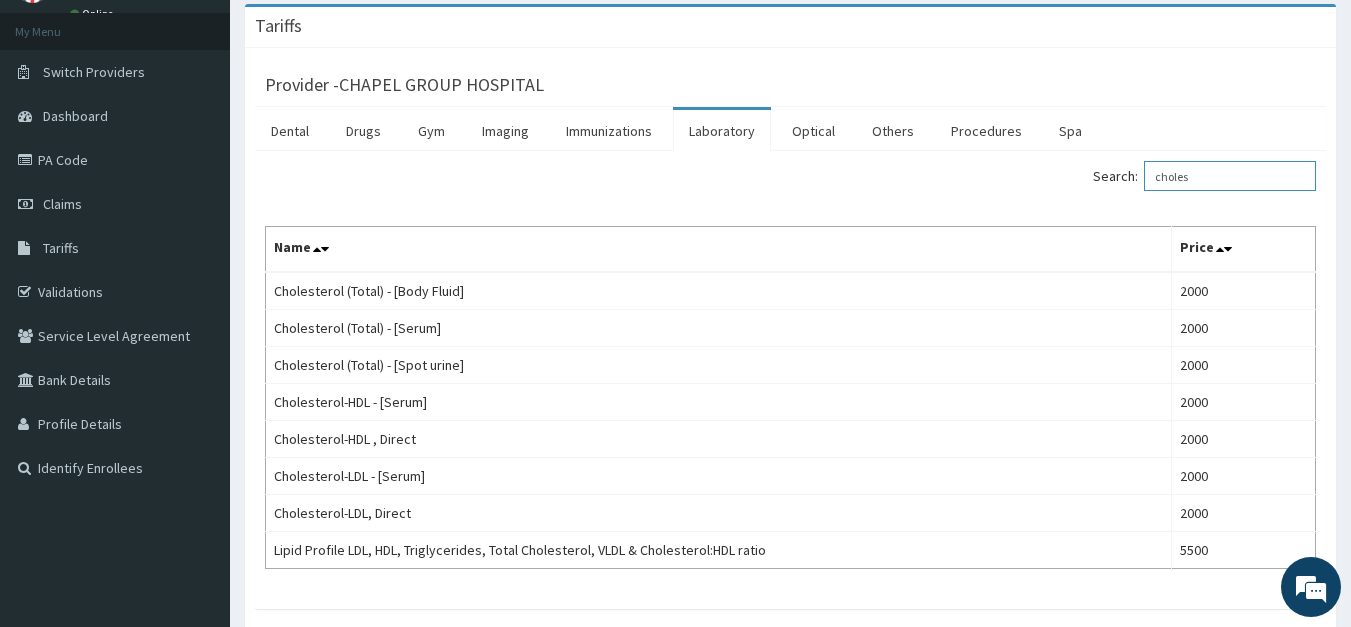 click on "choles" at bounding box center [1230, 176] 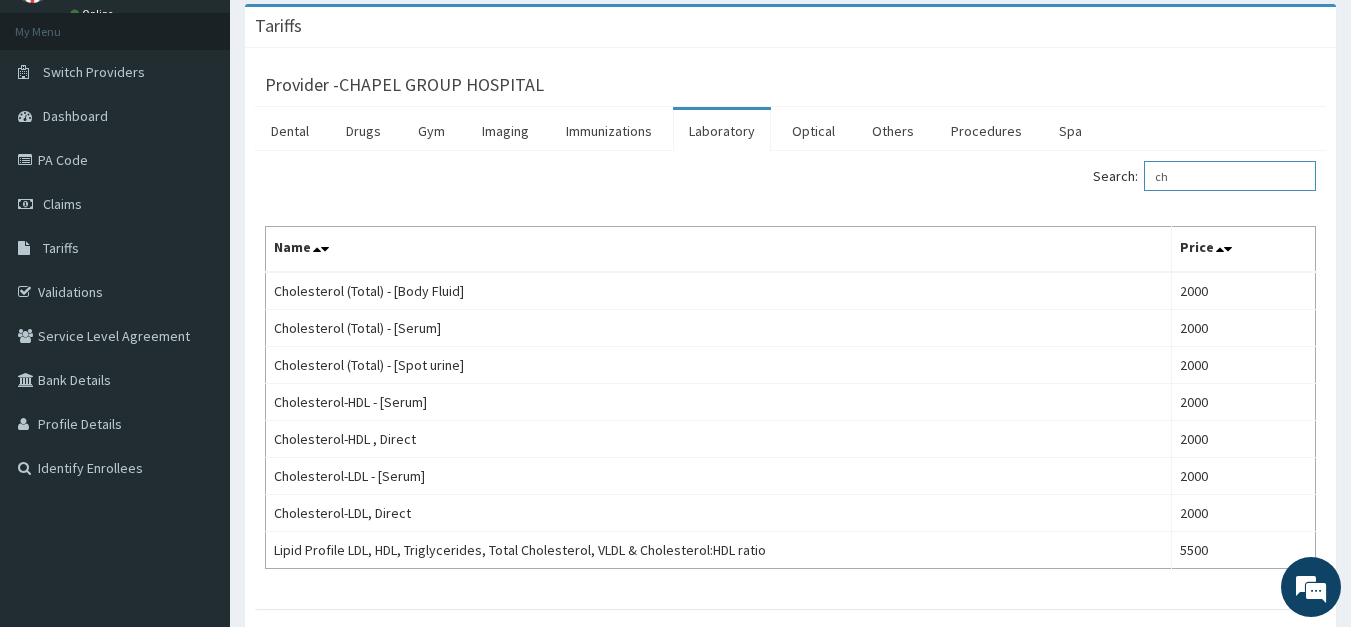 type on "c" 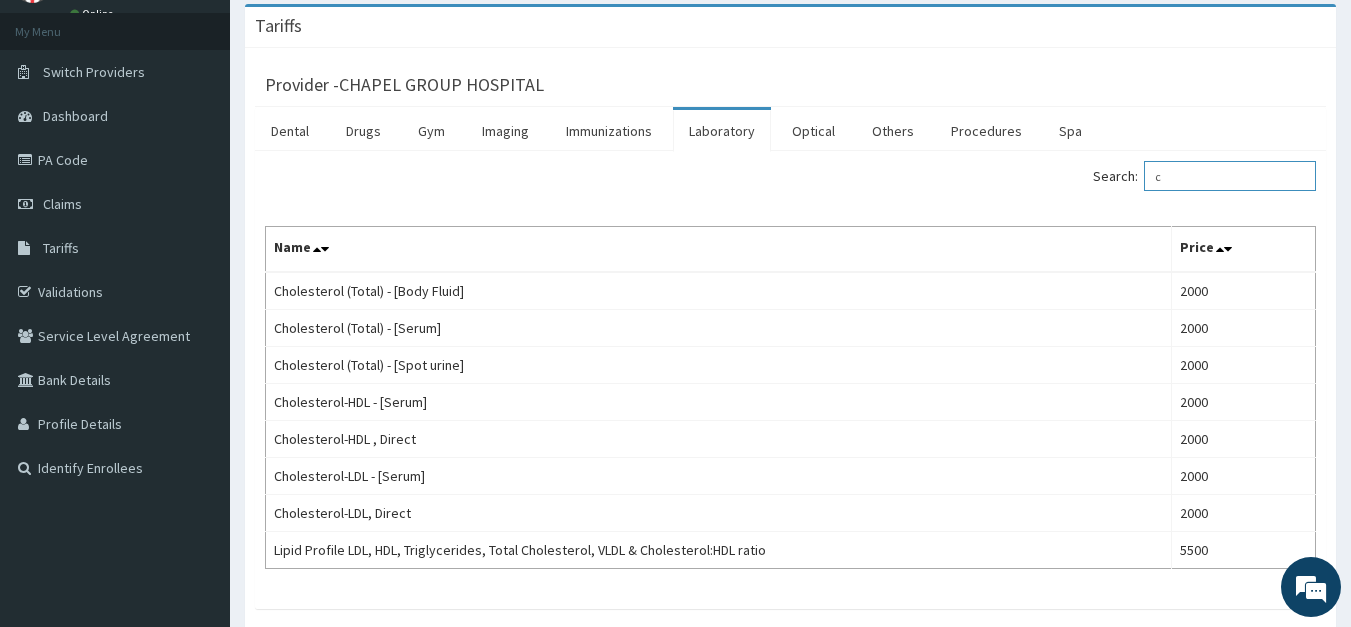 type 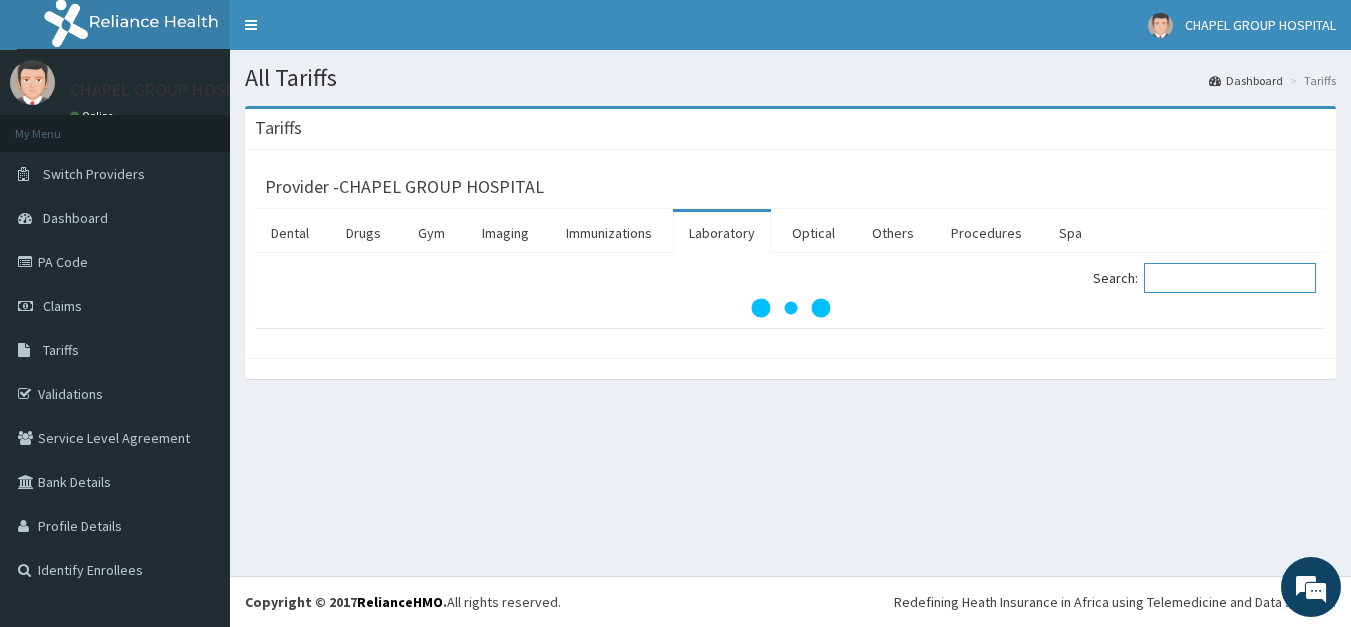 scroll, scrollTop: 0, scrollLeft: 0, axis: both 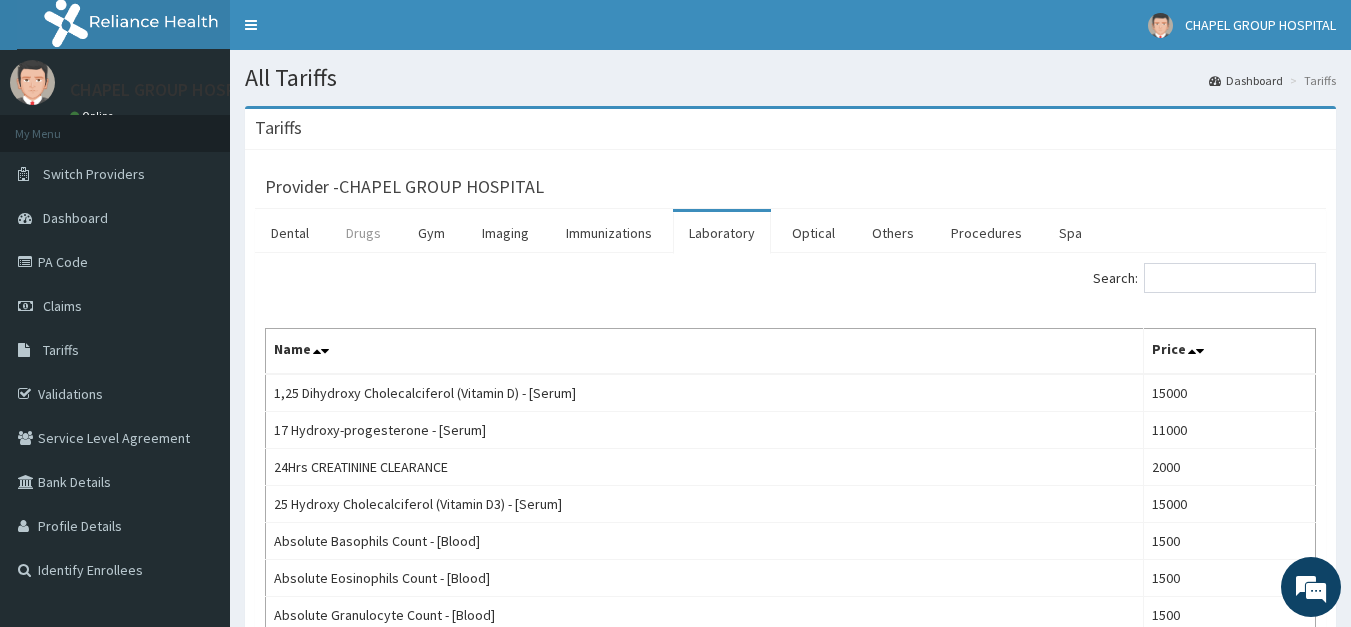 click on "Drugs" at bounding box center [363, 233] 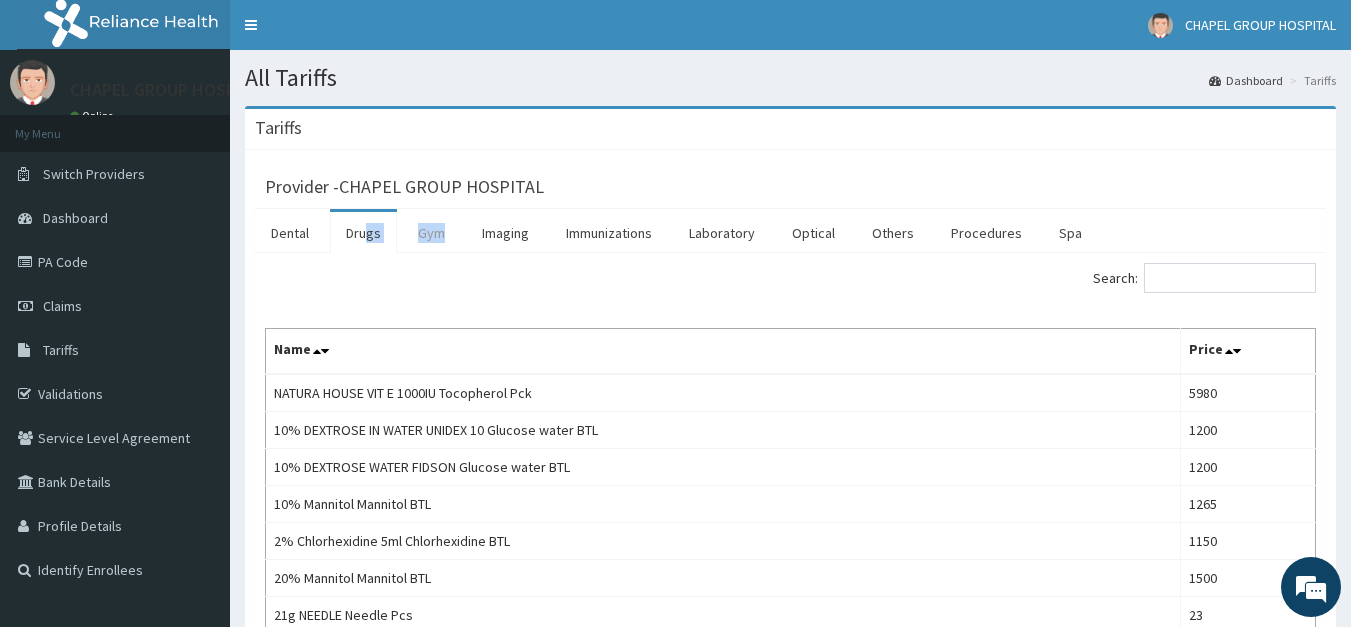 drag, startPoint x: 358, startPoint y: 214, endPoint x: 454, endPoint y: 247, distance: 101.51354 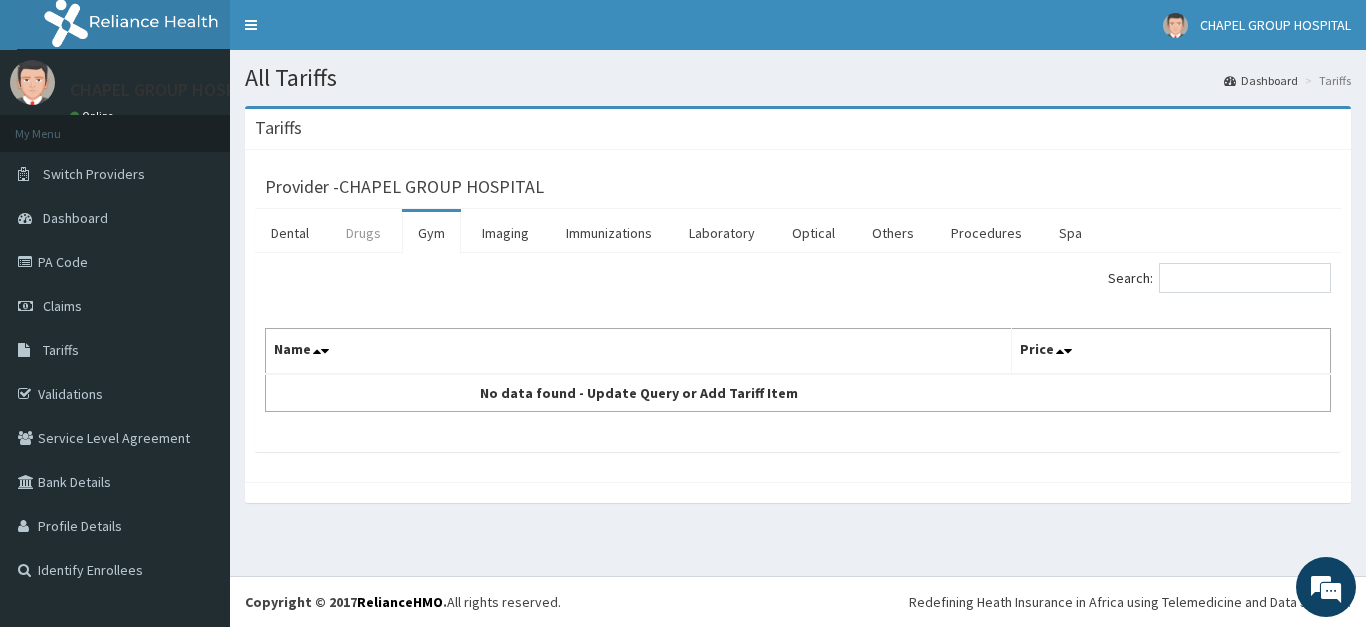 click on "Drugs" at bounding box center (363, 233) 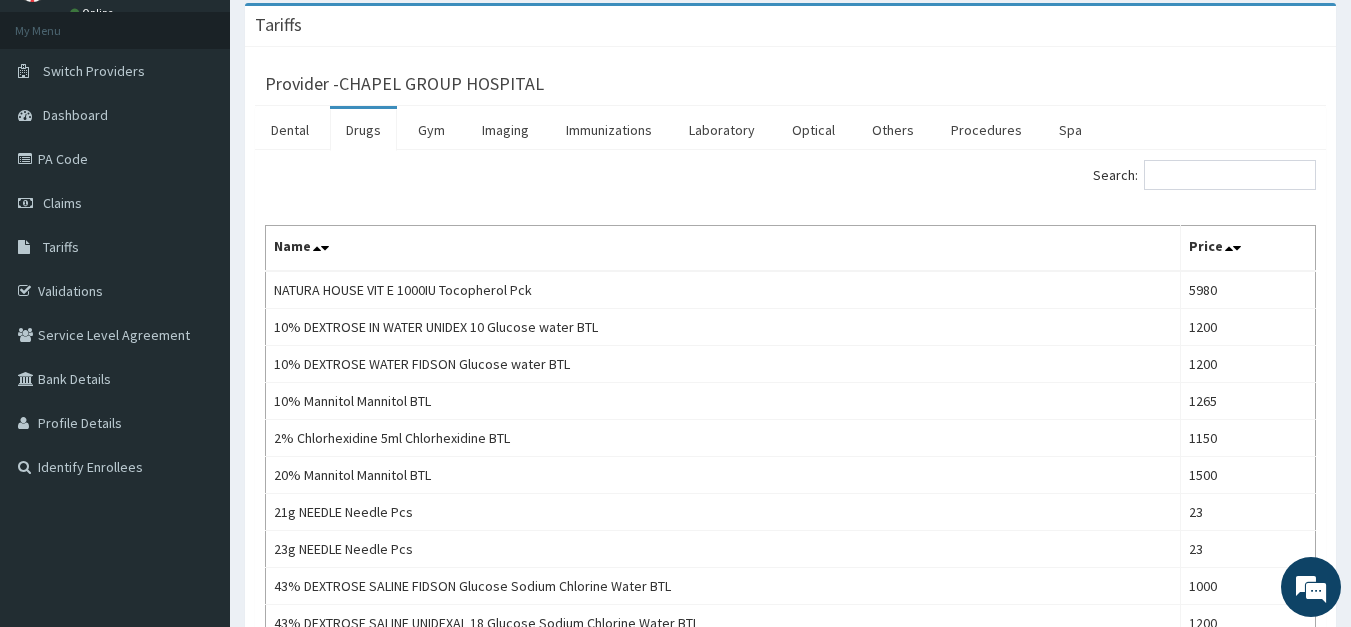 scroll, scrollTop: 271, scrollLeft: 0, axis: vertical 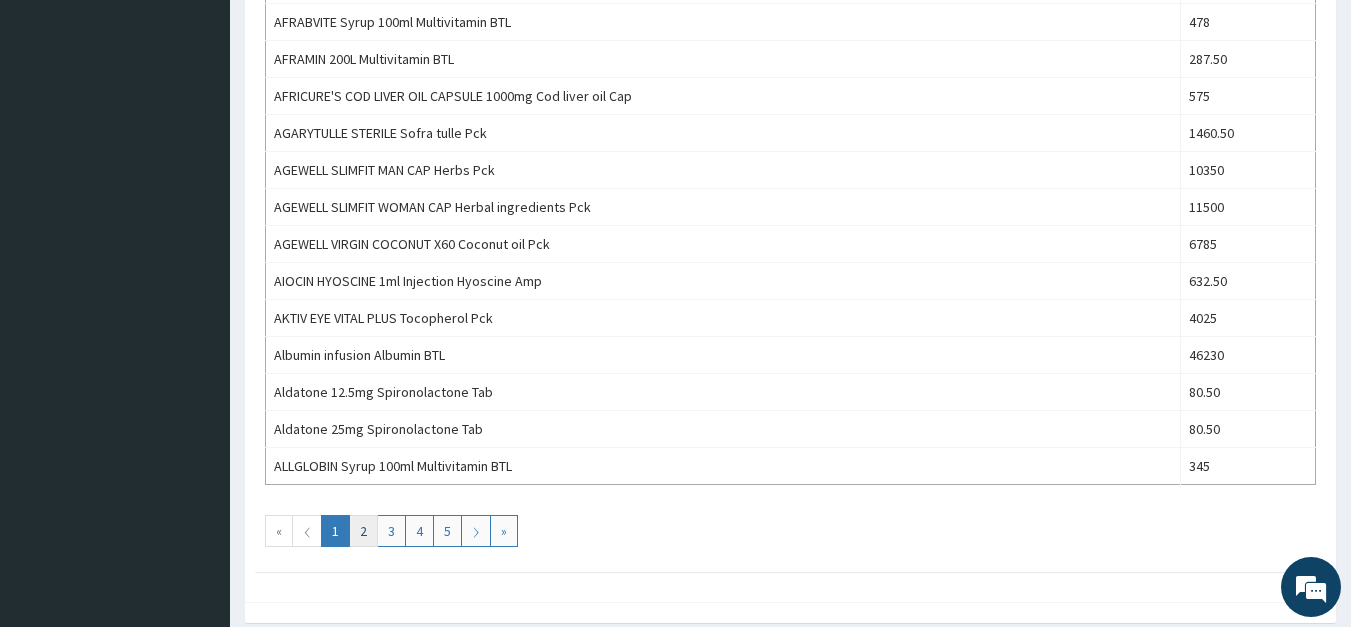 click on "2" at bounding box center (363, 531) 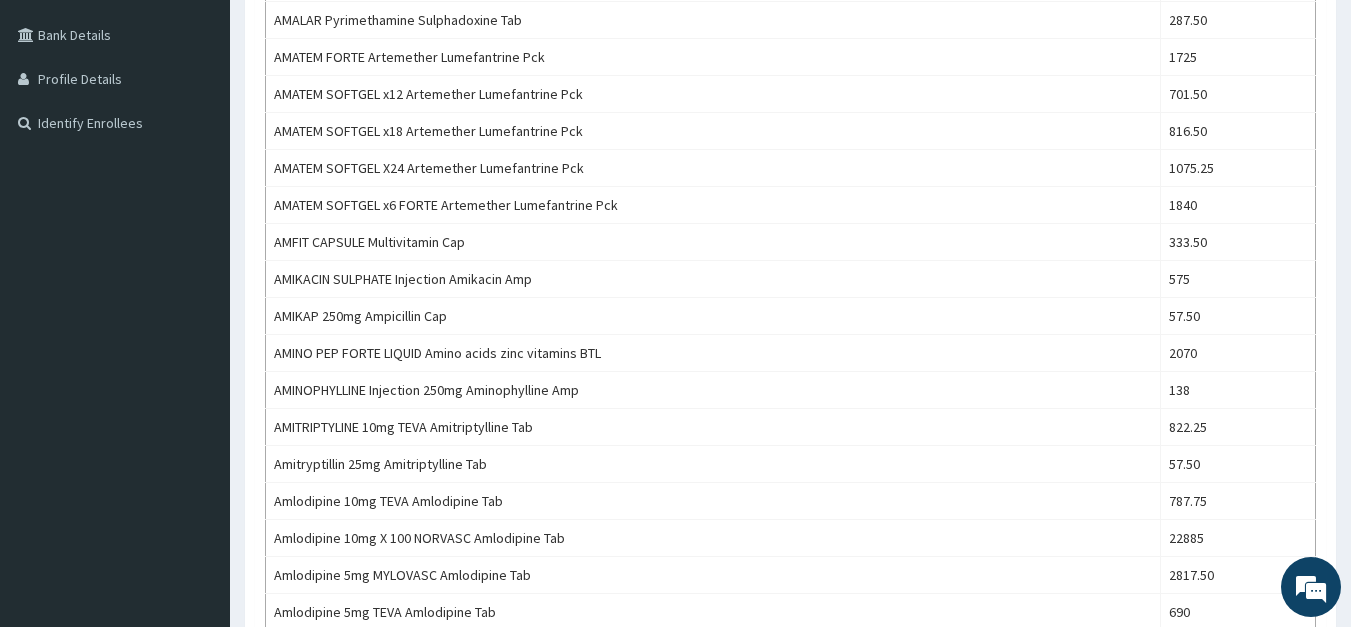 scroll, scrollTop: 451, scrollLeft: 0, axis: vertical 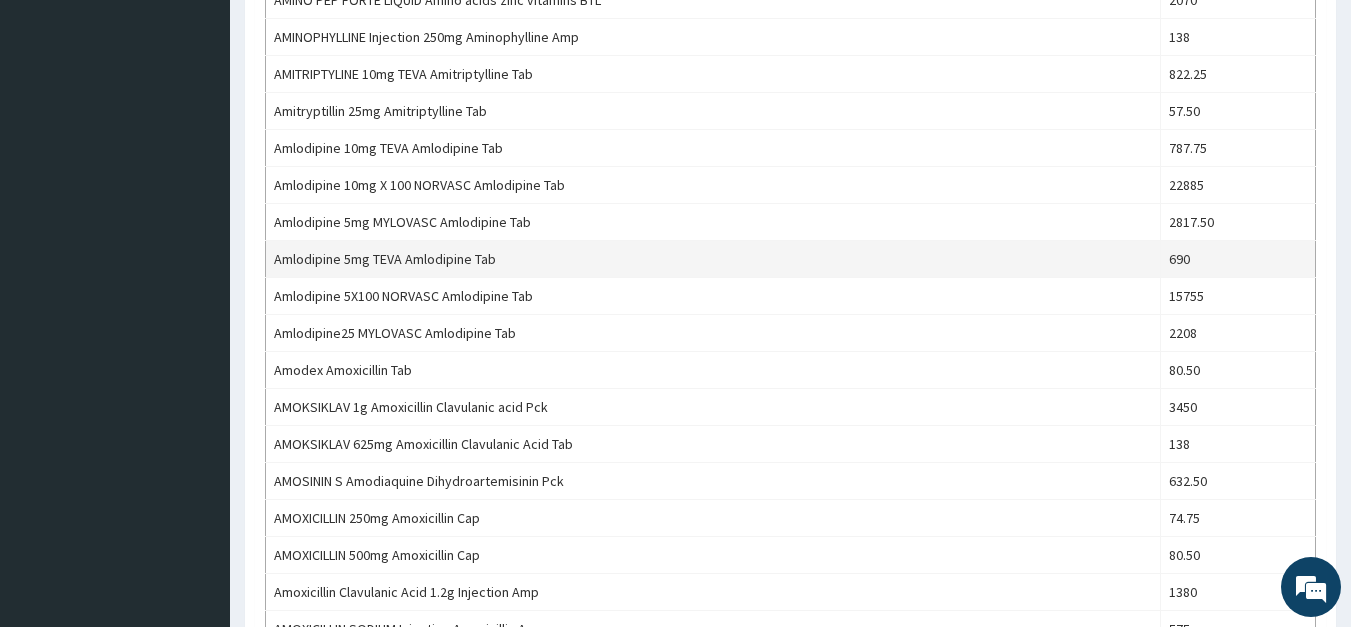 click on "690" at bounding box center (1238, 259) 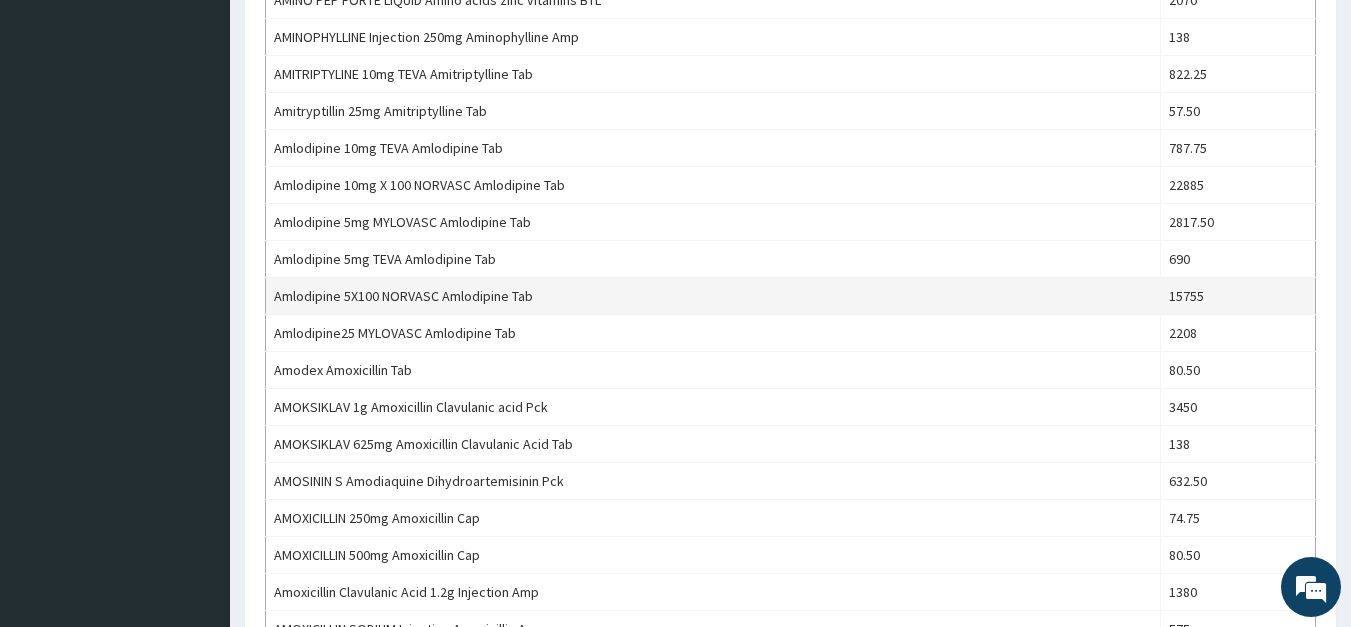 click on "15755" at bounding box center [1238, 296] 